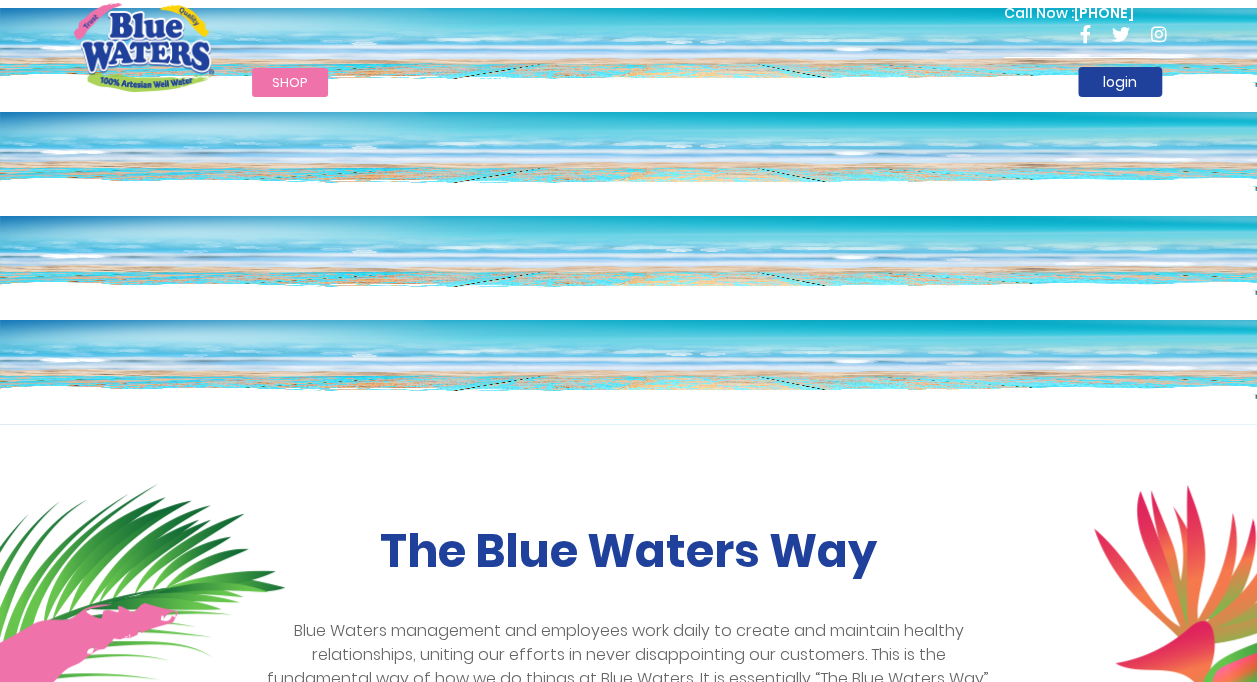 scroll, scrollTop: 0, scrollLeft: 0, axis: both 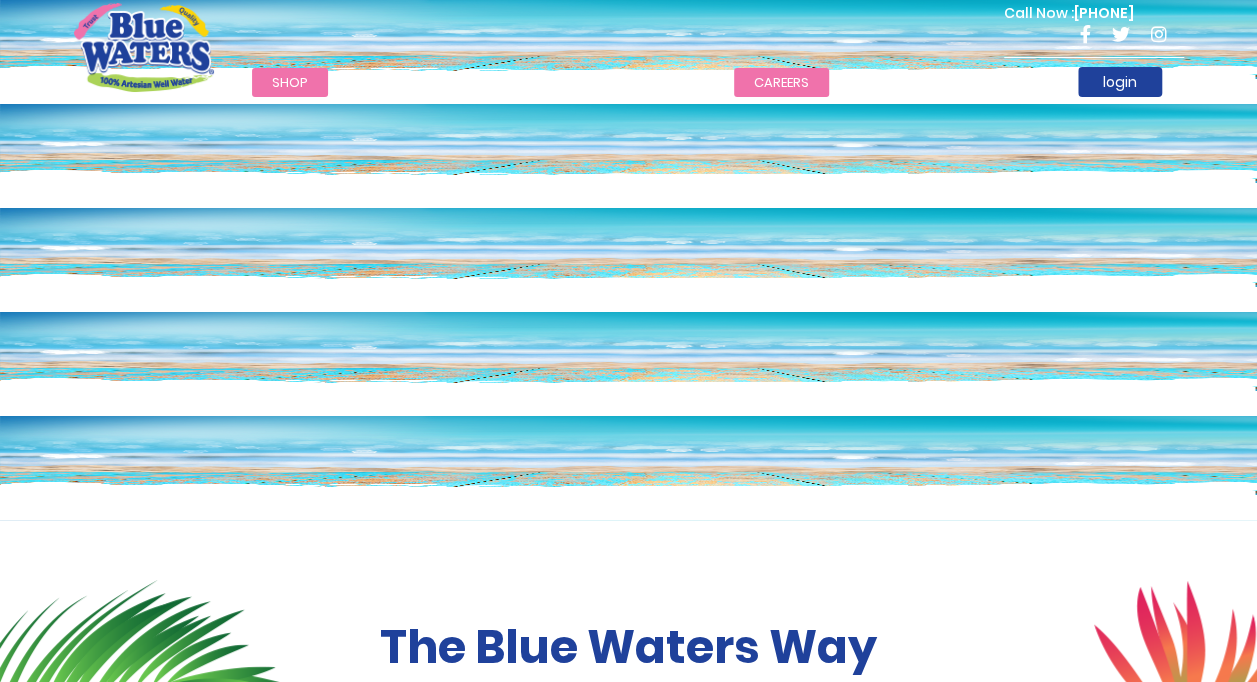 click on "careers" at bounding box center (781, 82) 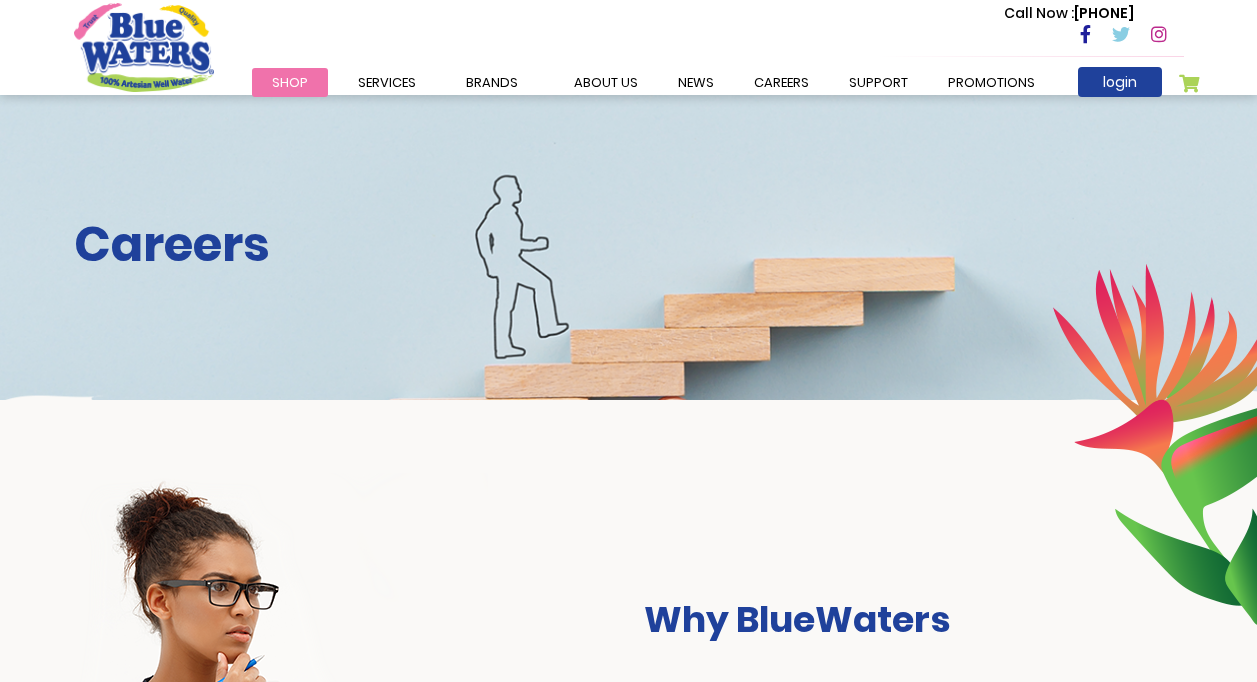 scroll, scrollTop: 2087, scrollLeft: 0, axis: vertical 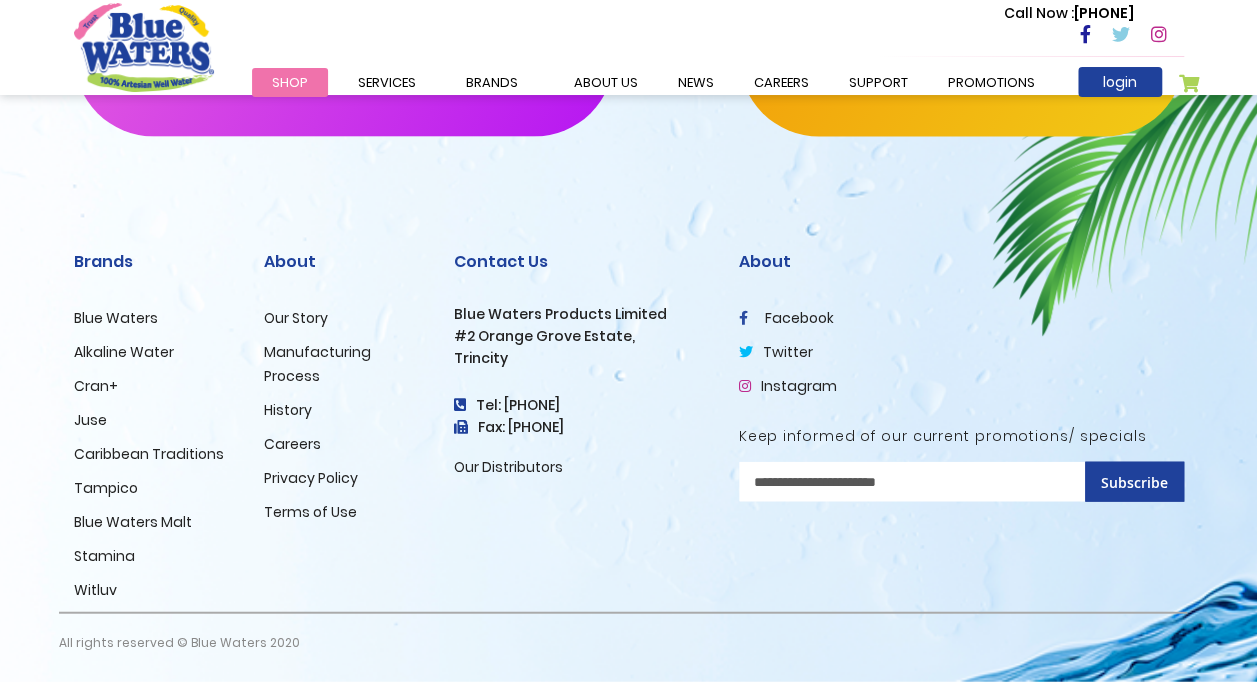 click on "Sign Up for Our Newsletter:" at bounding box center (961, 482) 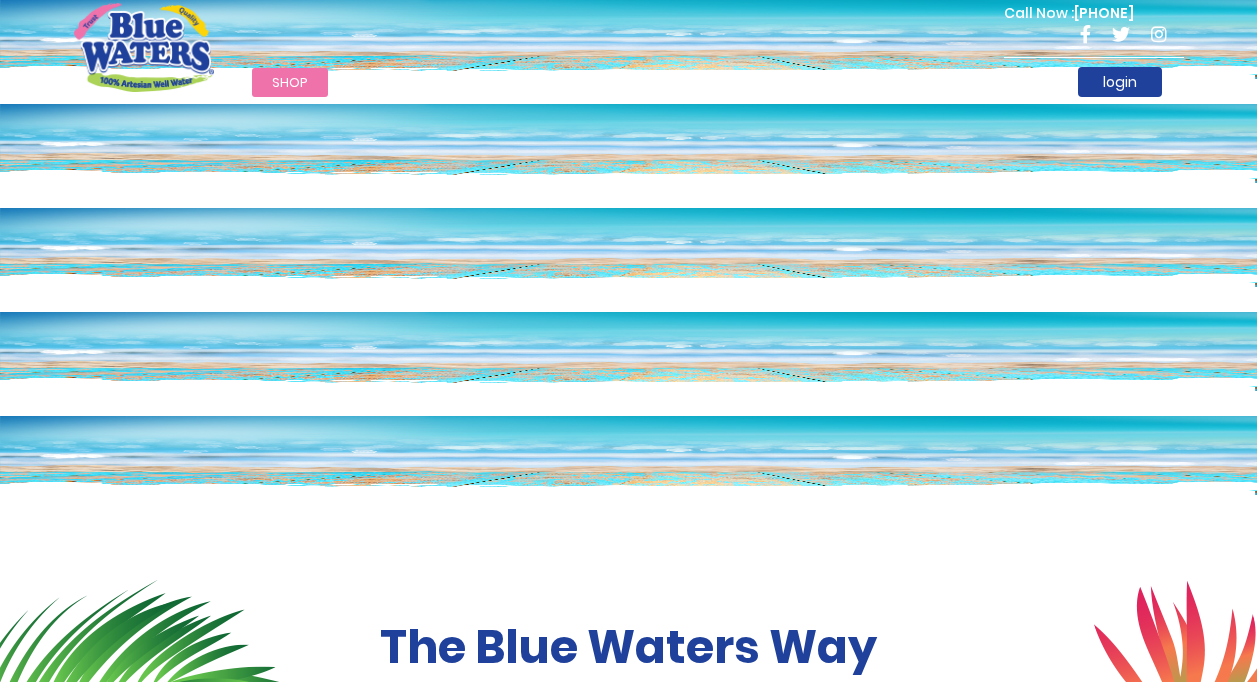 scroll, scrollTop: 0, scrollLeft: 0, axis: both 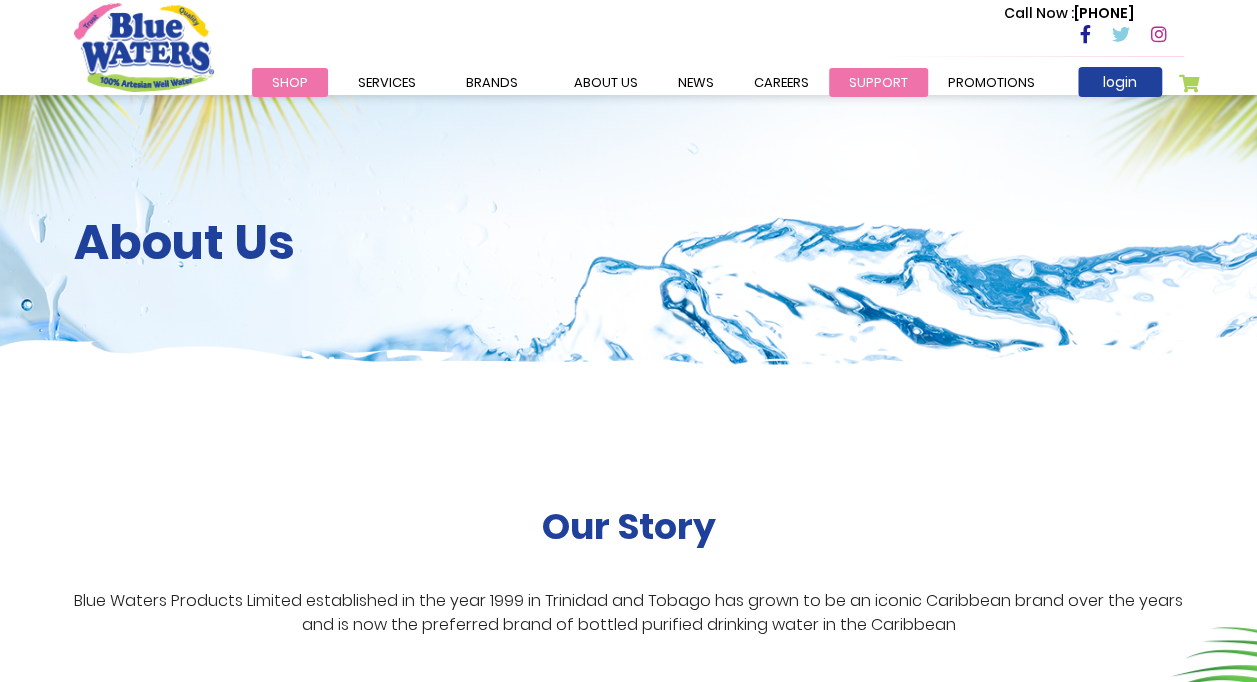 click on "support" at bounding box center [878, 82] 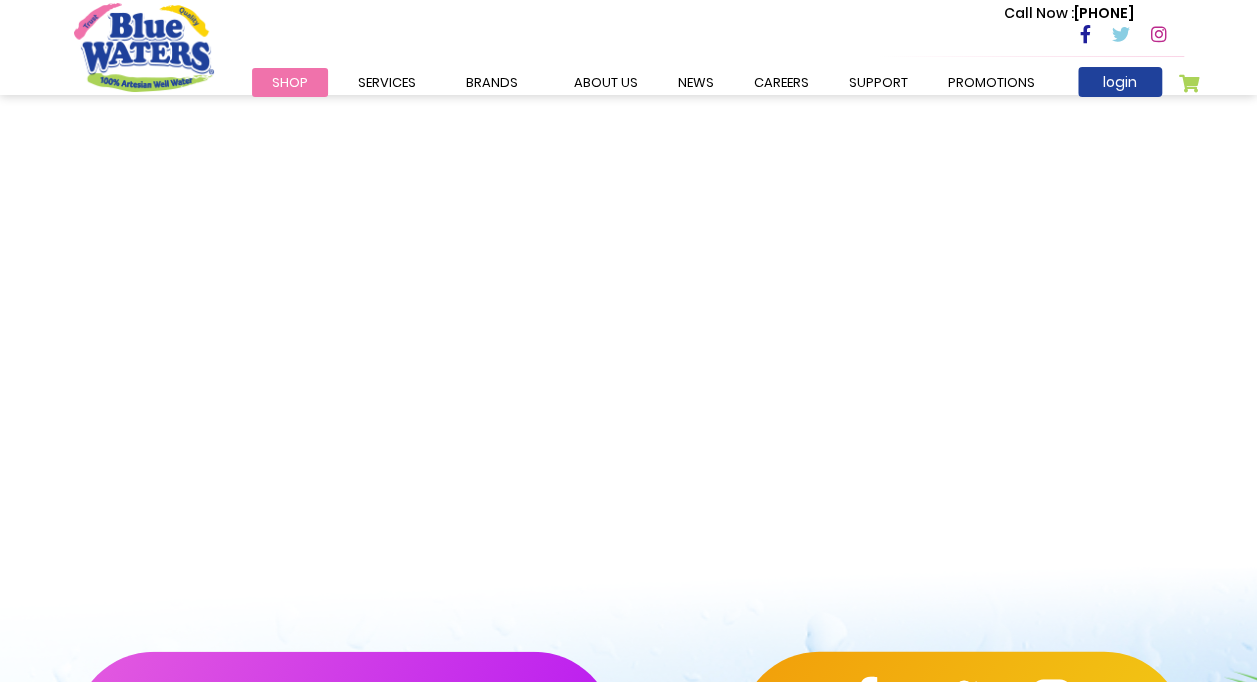 scroll, scrollTop: 1859, scrollLeft: 0, axis: vertical 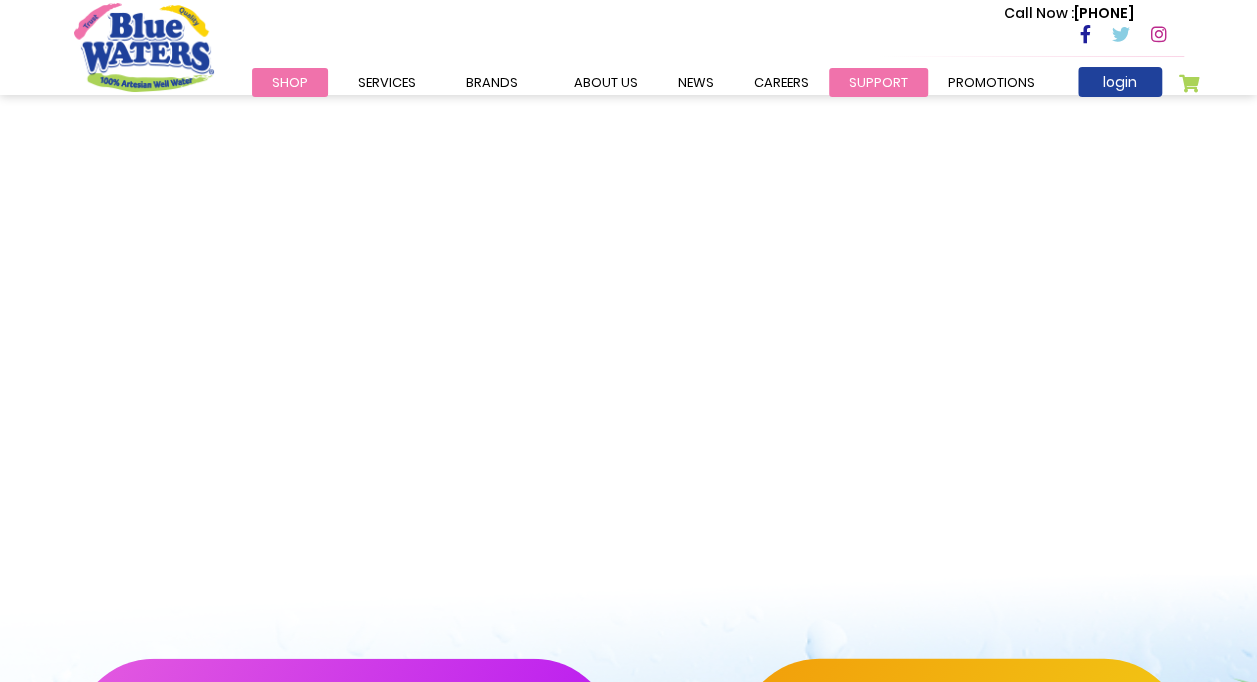 click on "support" at bounding box center (878, 82) 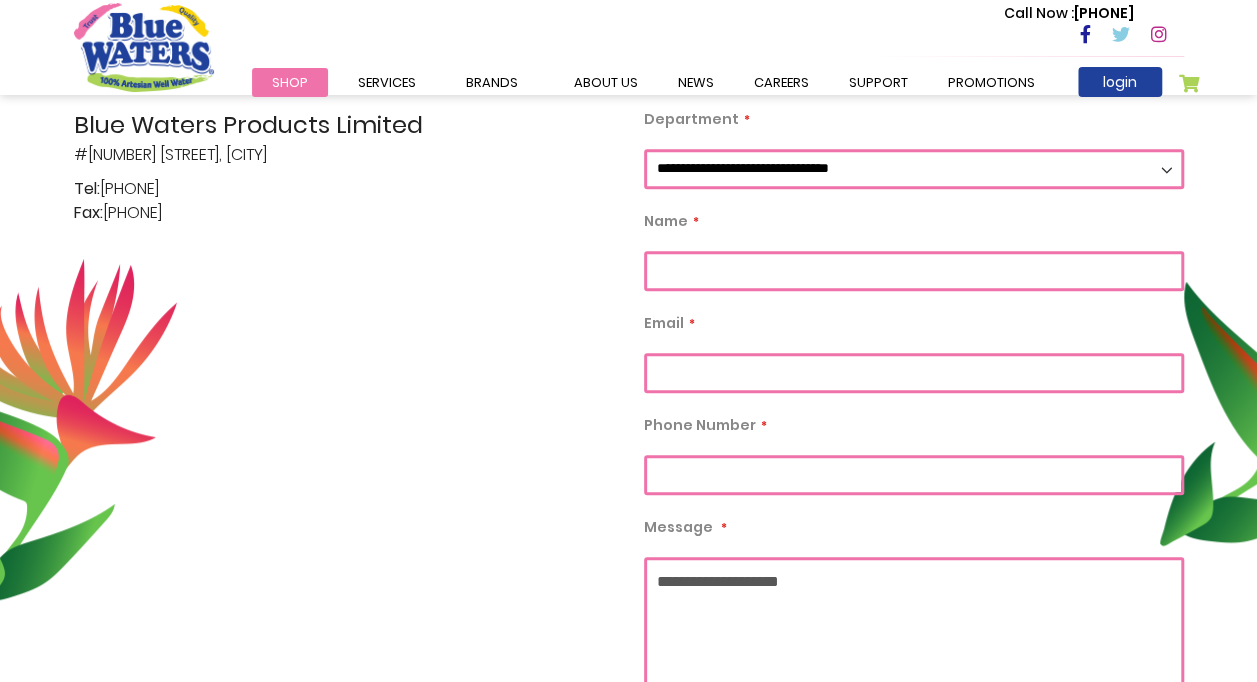 scroll, scrollTop: 400, scrollLeft: 0, axis: vertical 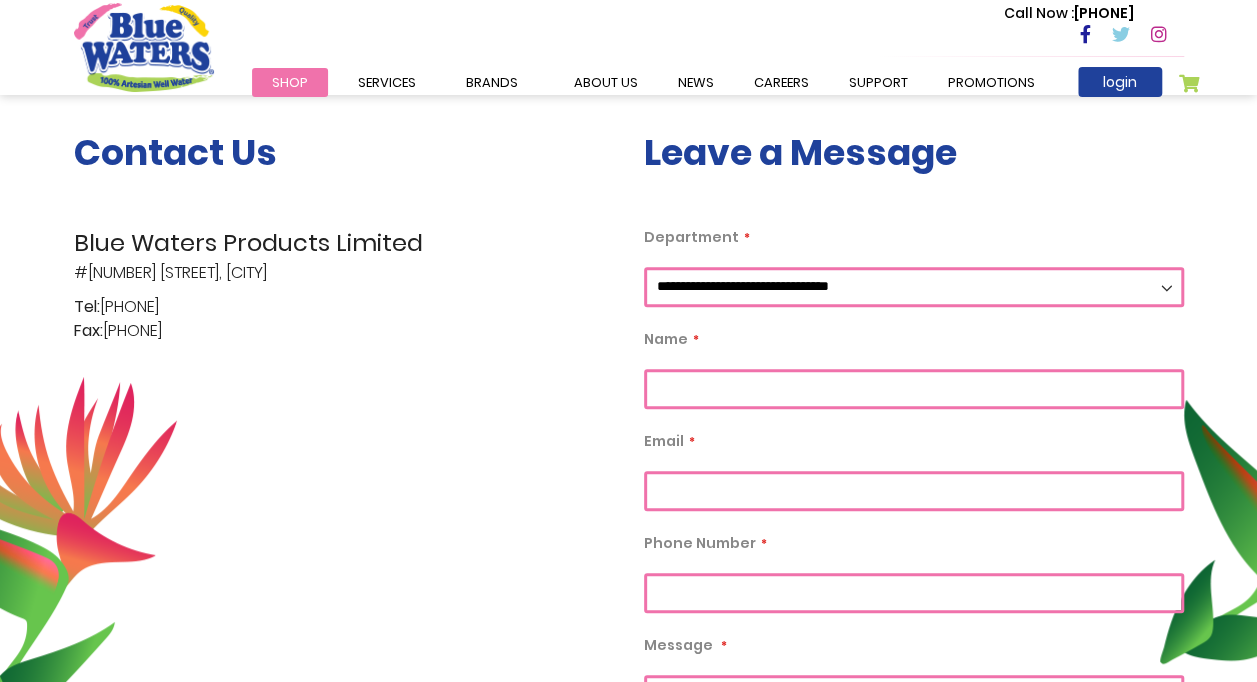 click on "**********" at bounding box center (914, 287) 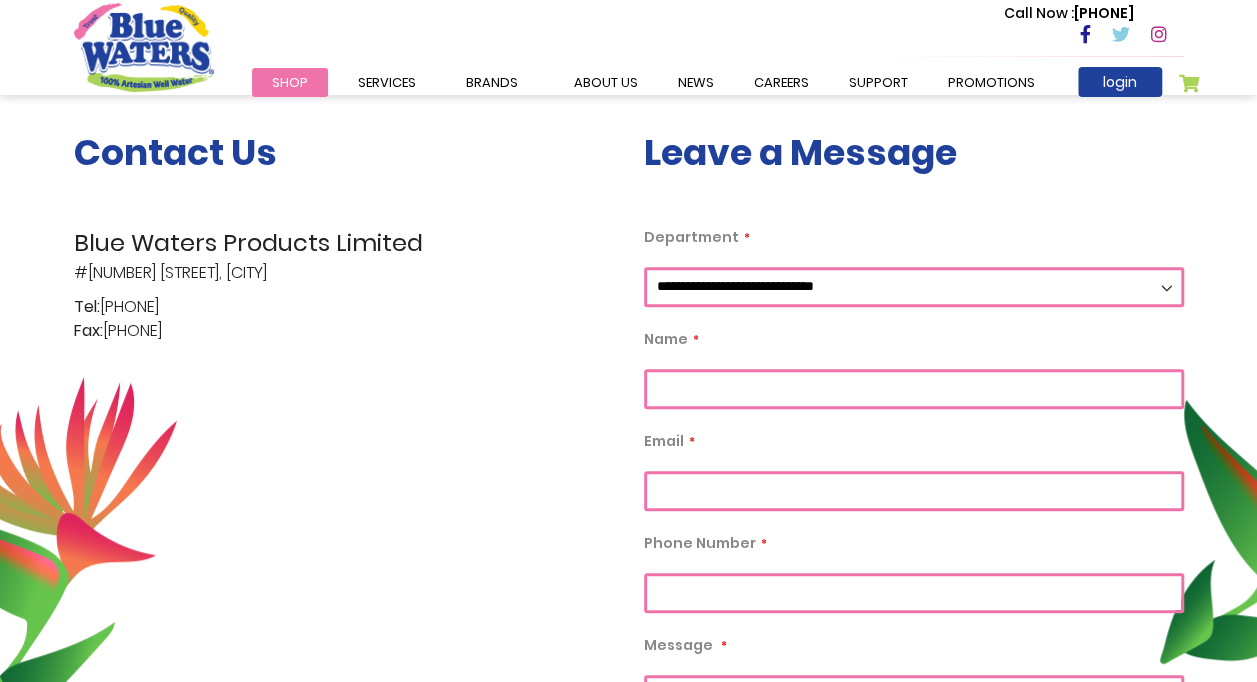 click on "**********" at bounding box center (914, 287) 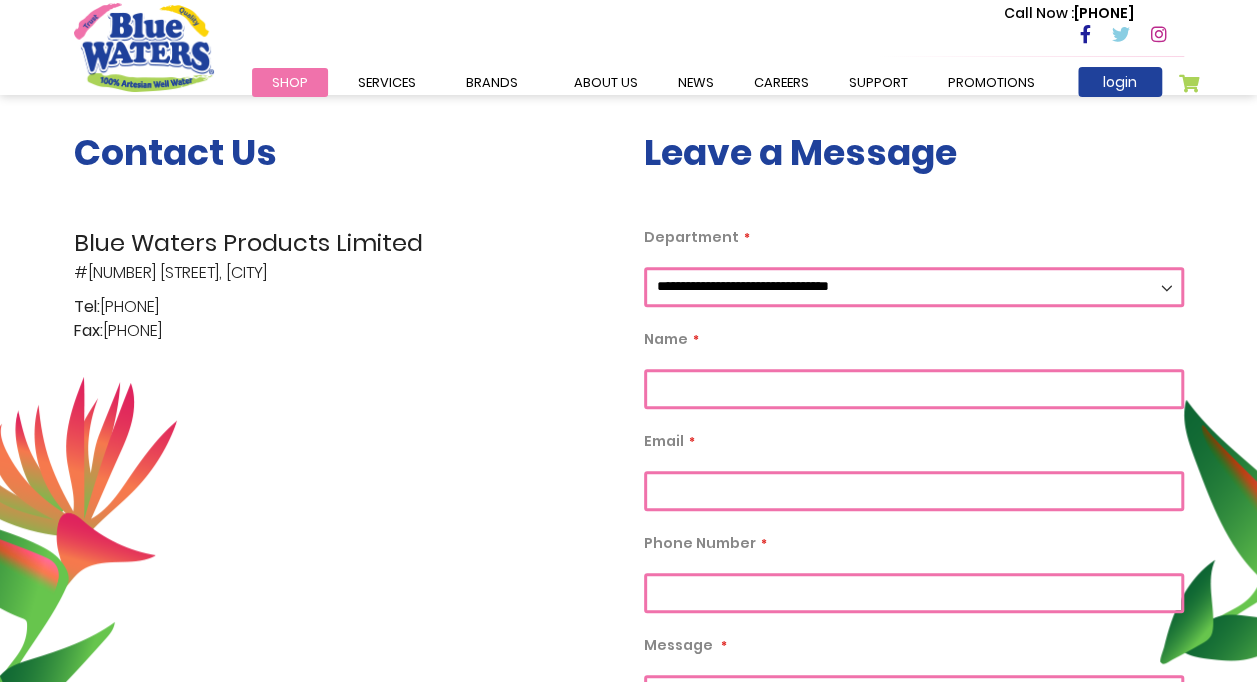 click on "Department" at bounding box center (914, 389) 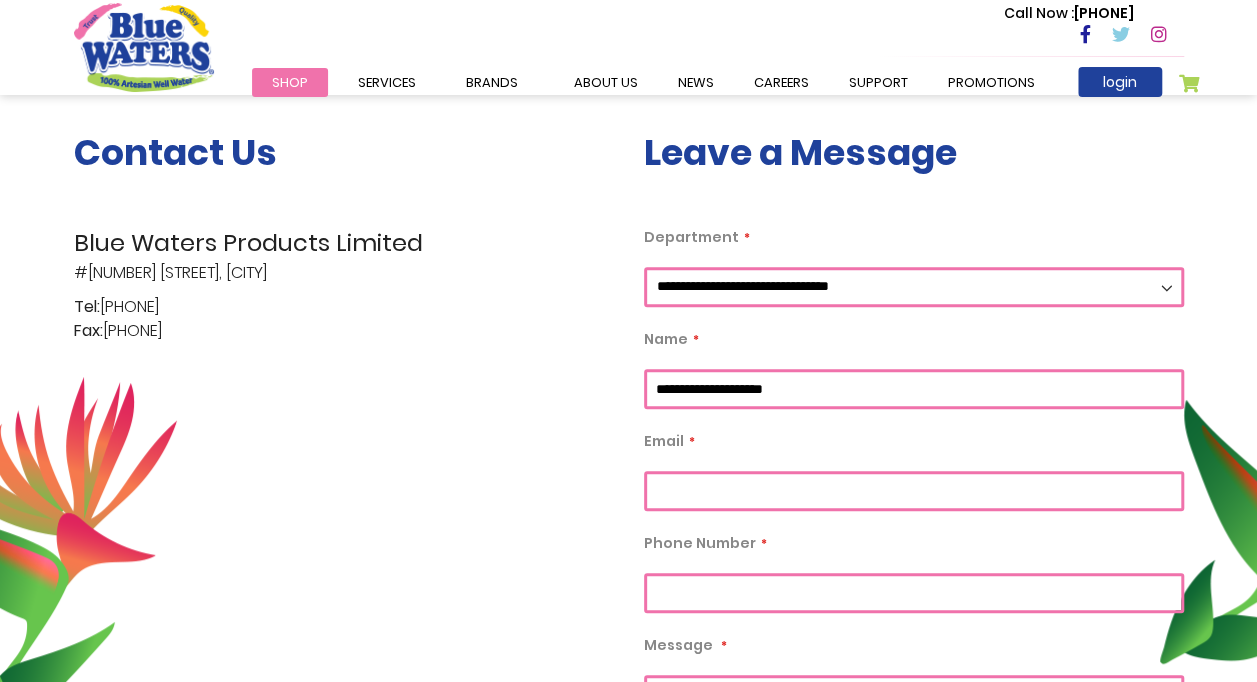 type on "**********" 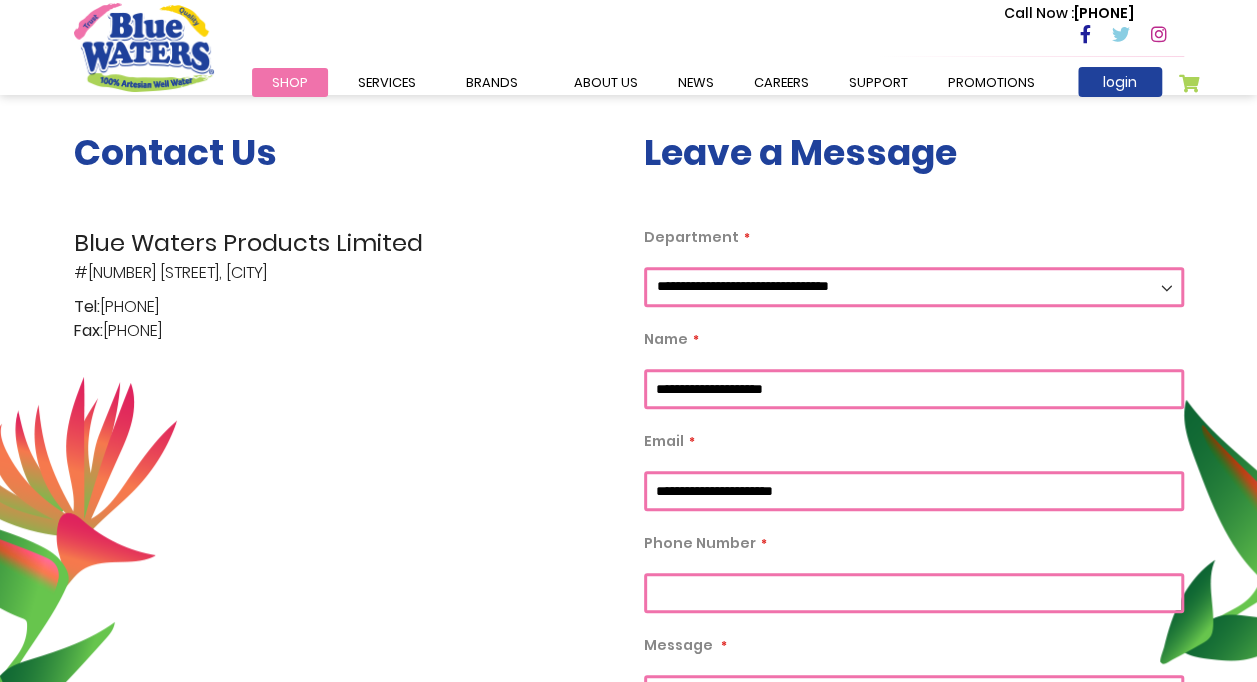 type on "**********" 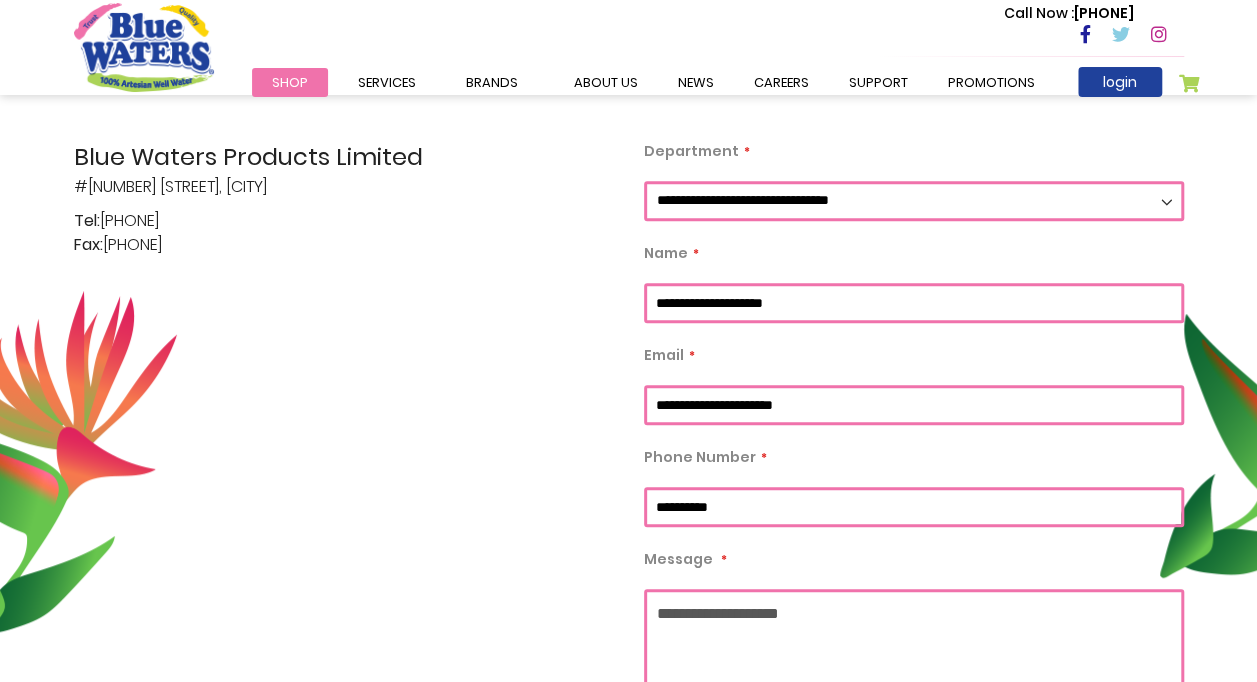 scroll, scrollTop: 600, scrollLeft: 0, axis: vertical 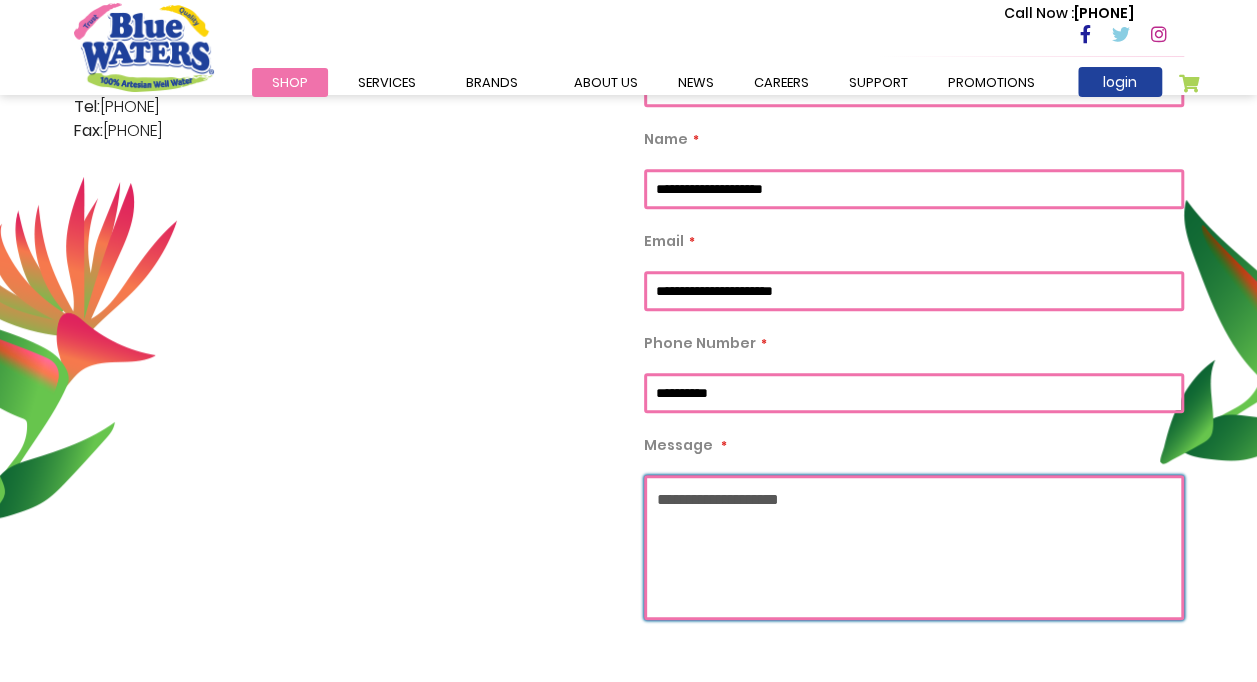 click on "Message" at bounding box center [914, 547] 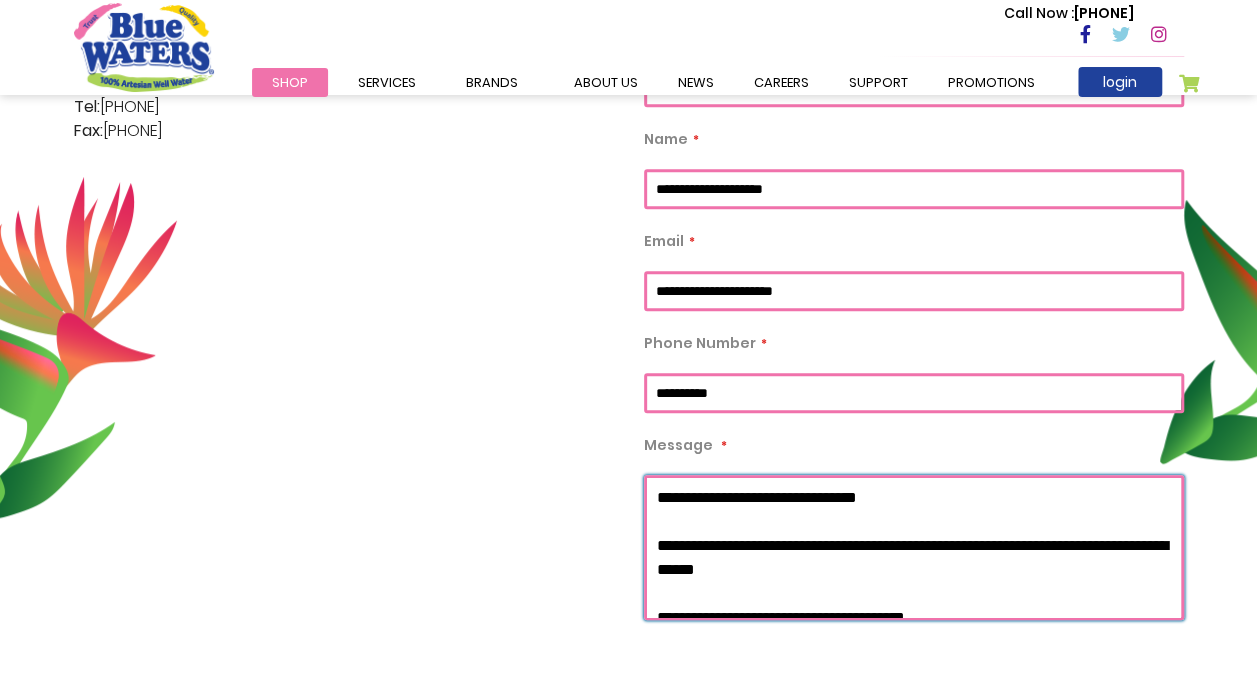 scroll, scrollTop: 0, scrollLeft: 0, axis: both 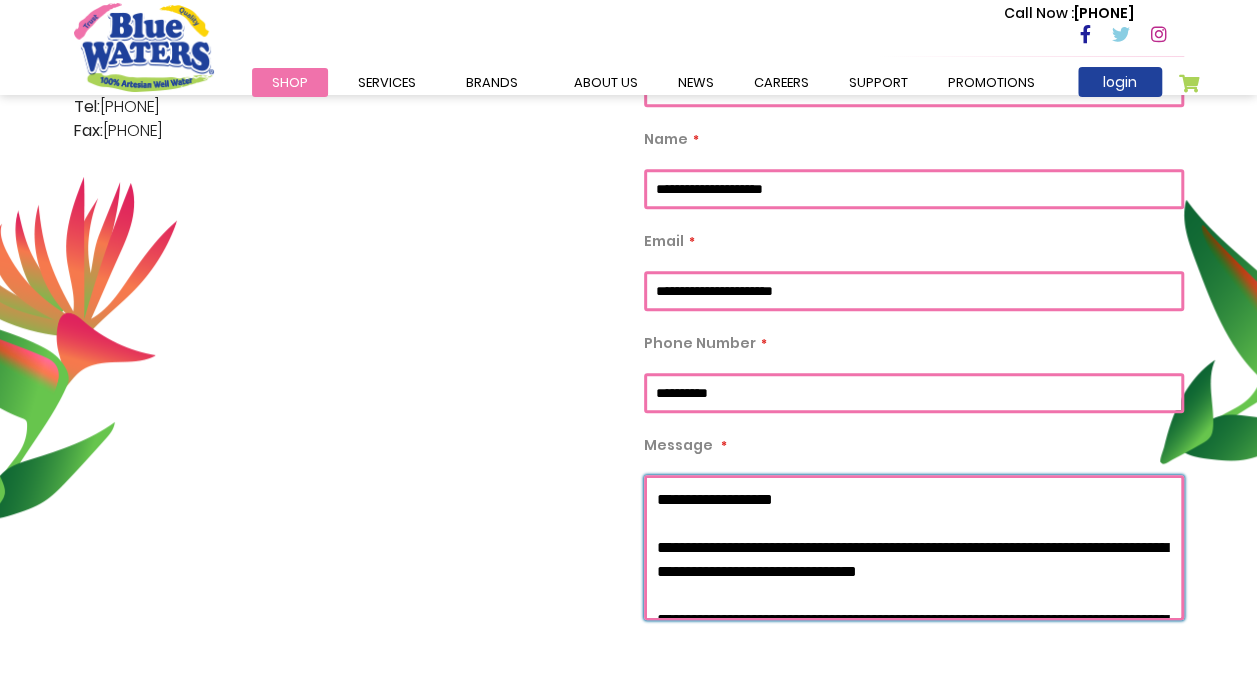 click on "**********" at bounding box center [914, 547] 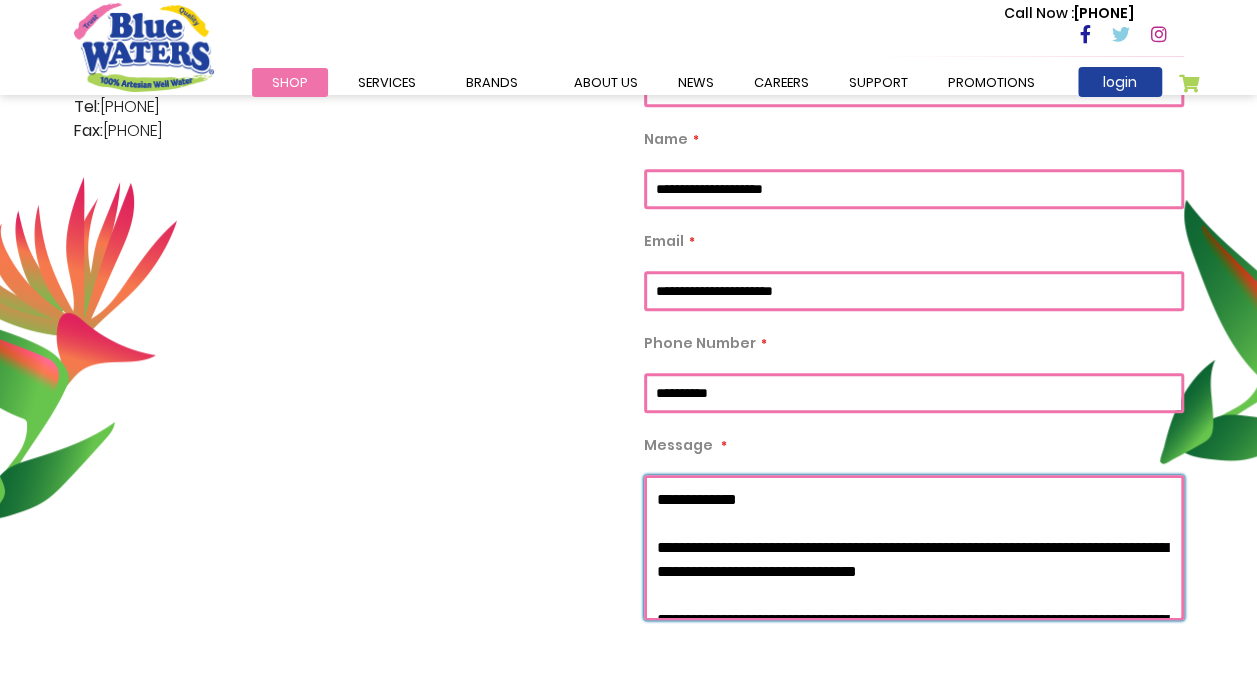 click on "**********" at bounding box center (914, 547) 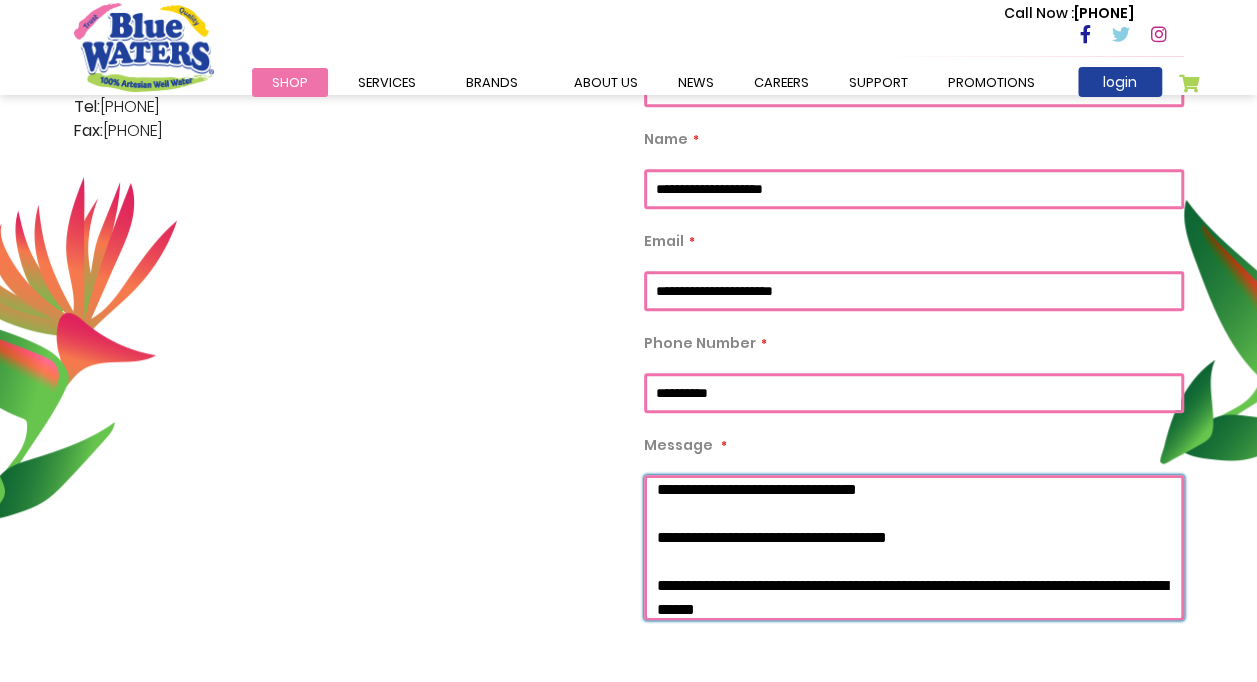 scroll, scrollTop: 113, scrollLeft: 0, axis: vertical 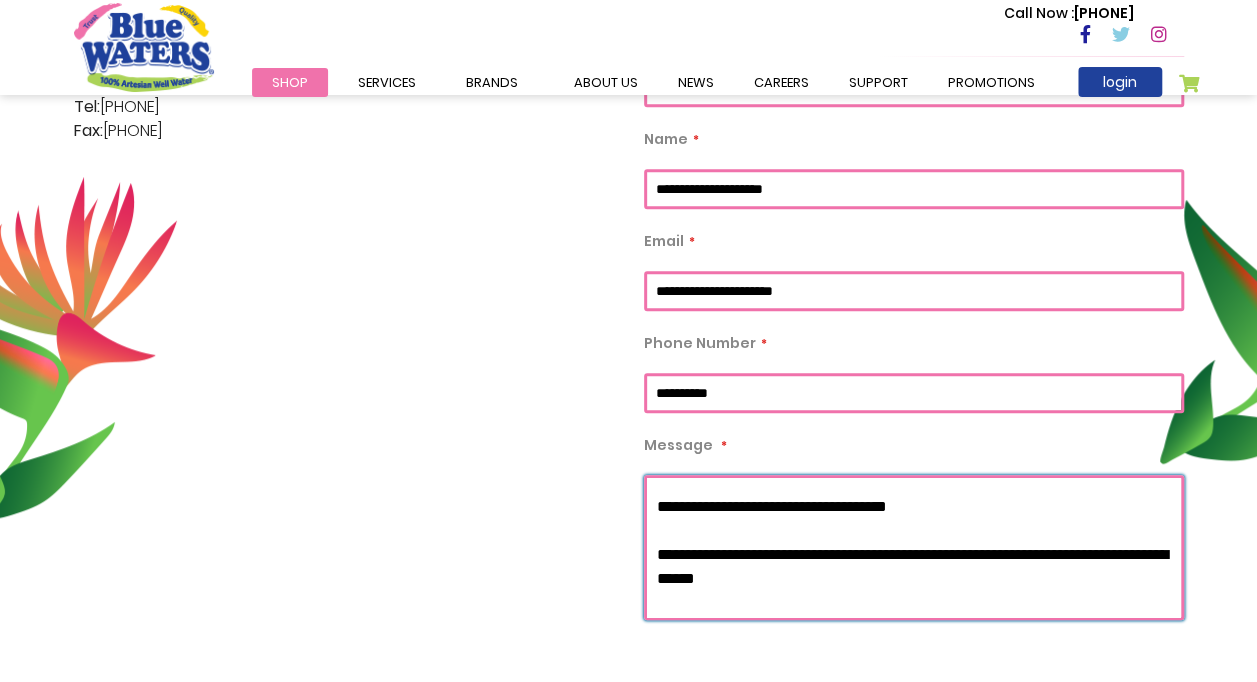 click on "**********" at bounding box center [914, 547] 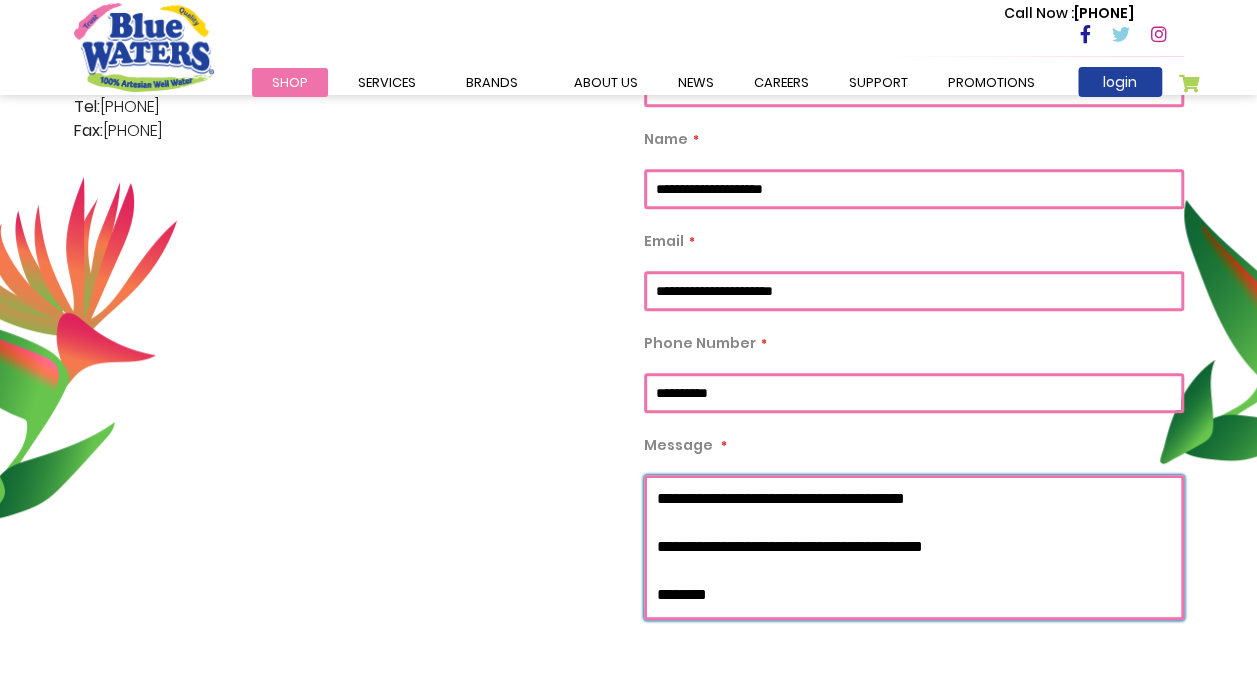 scroll, scrollTop: 164, scrollLeft: 0, axis: vertical 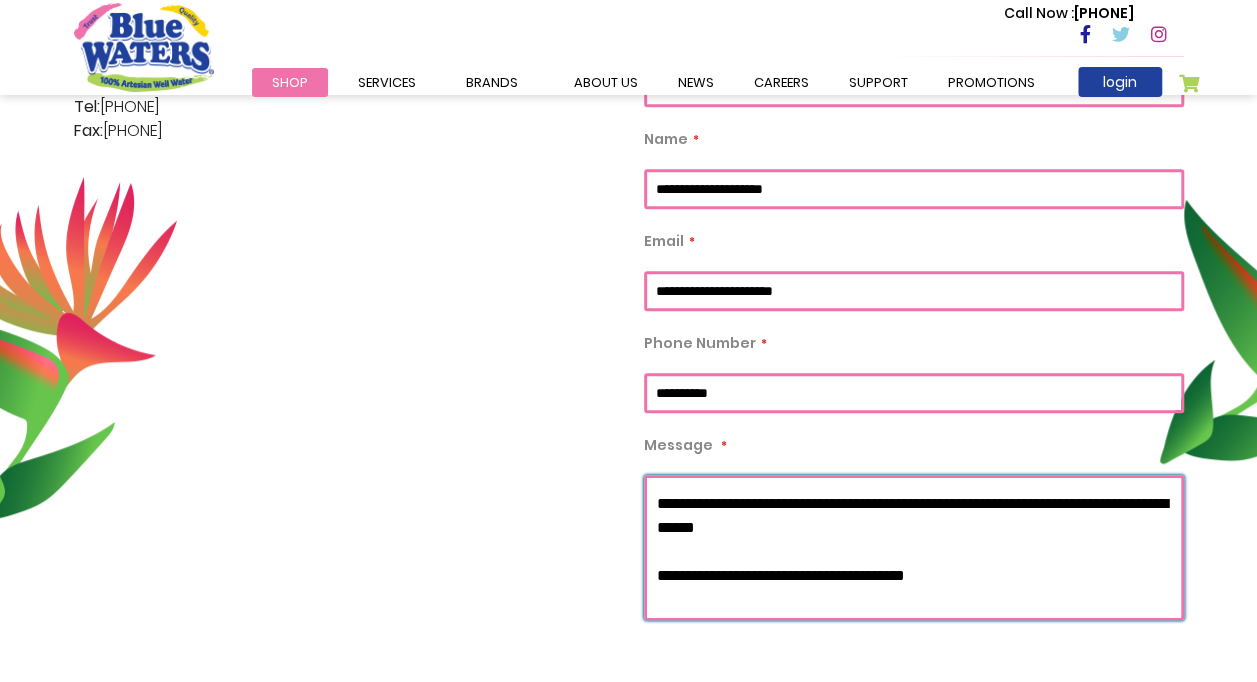 click on "**********" at bounding box center (914, 547) 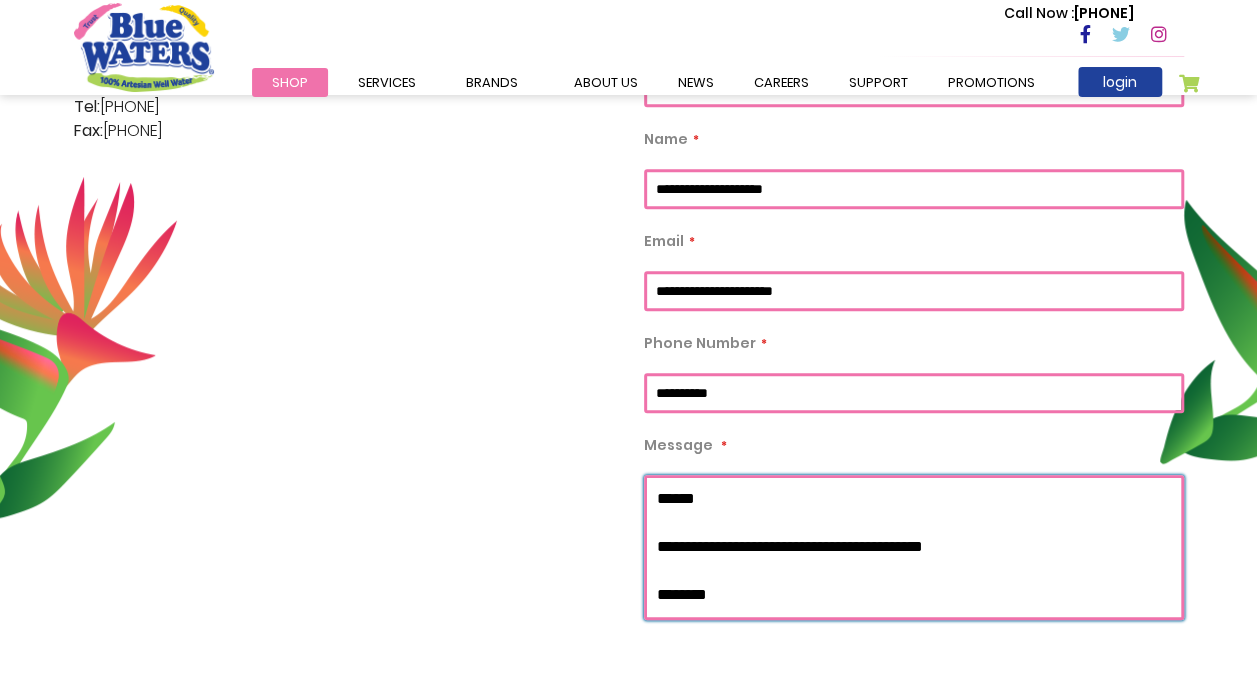 scroll, scrollTop: 312, scrollLeft: 0, axis: vertical 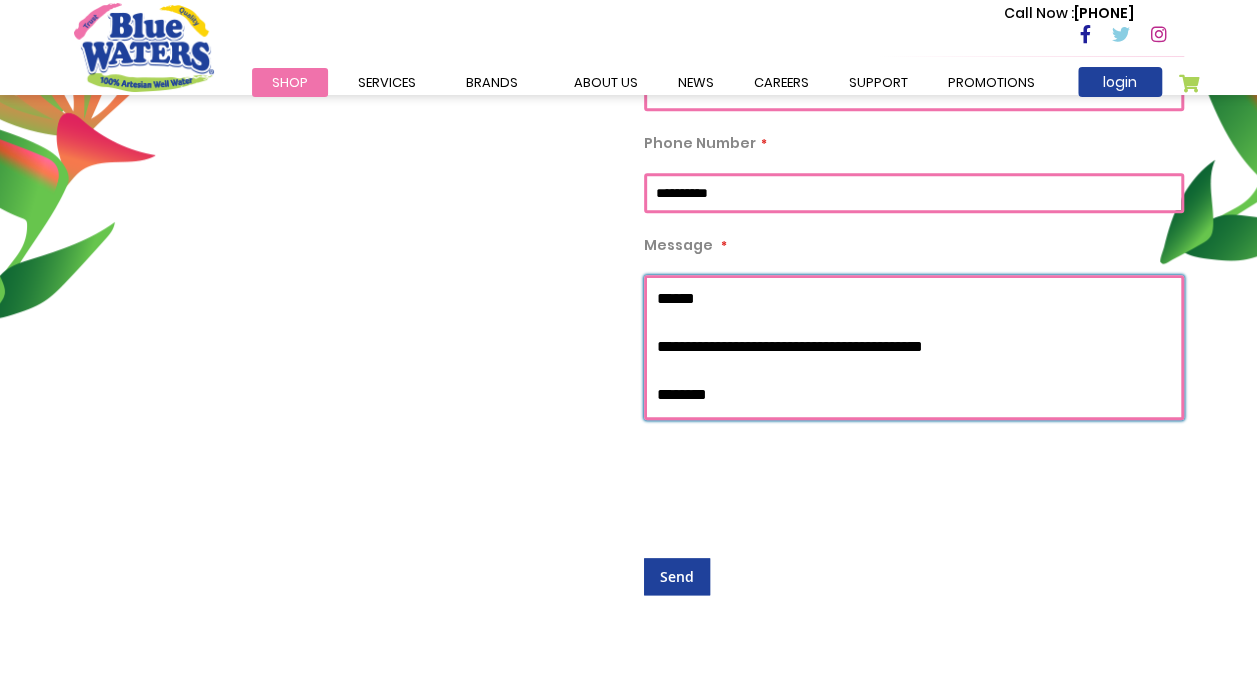 click on "**********" at bounding box center (914, 347) 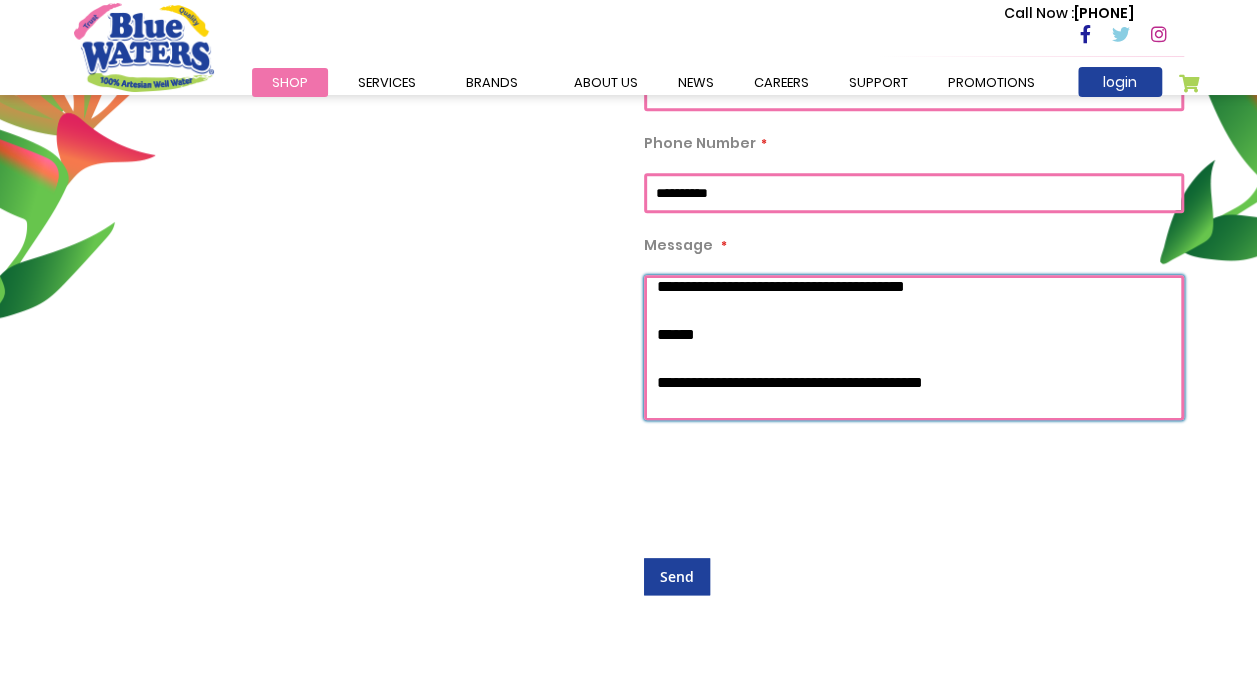 scroll, scrollTop: 212, scrollLeft: 0, axis: vertical 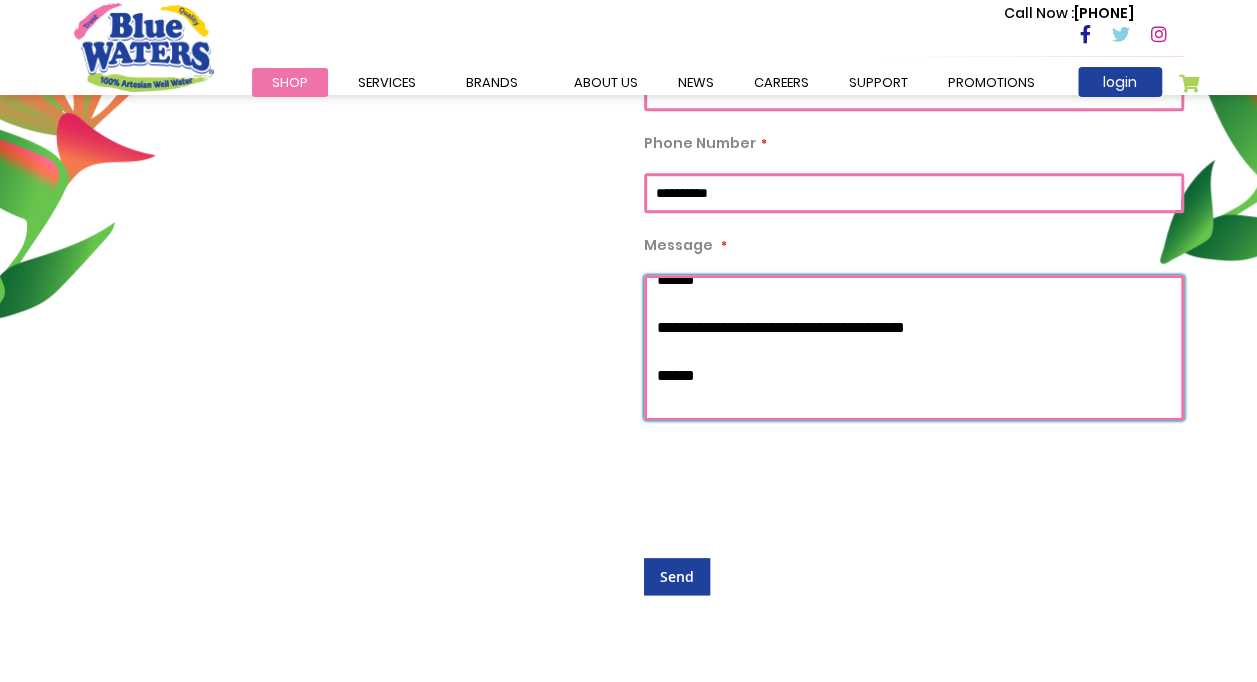 click on "**********" at bounding box center (914, 347) 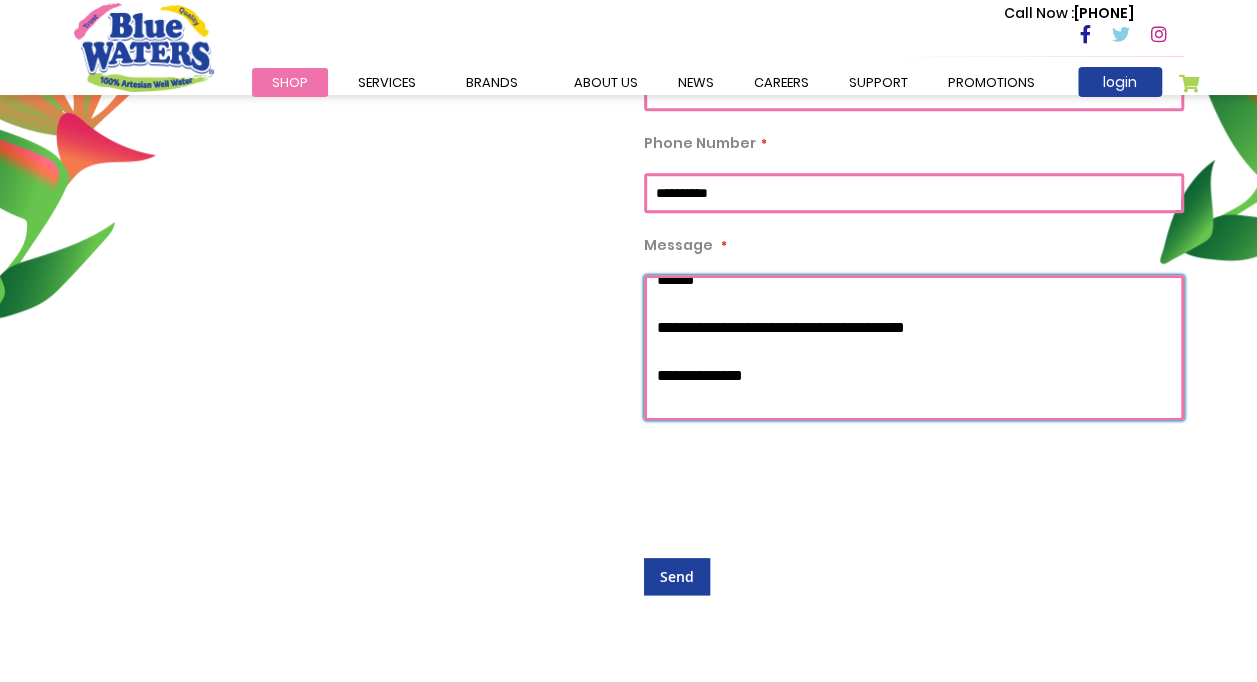 type on "**********" 